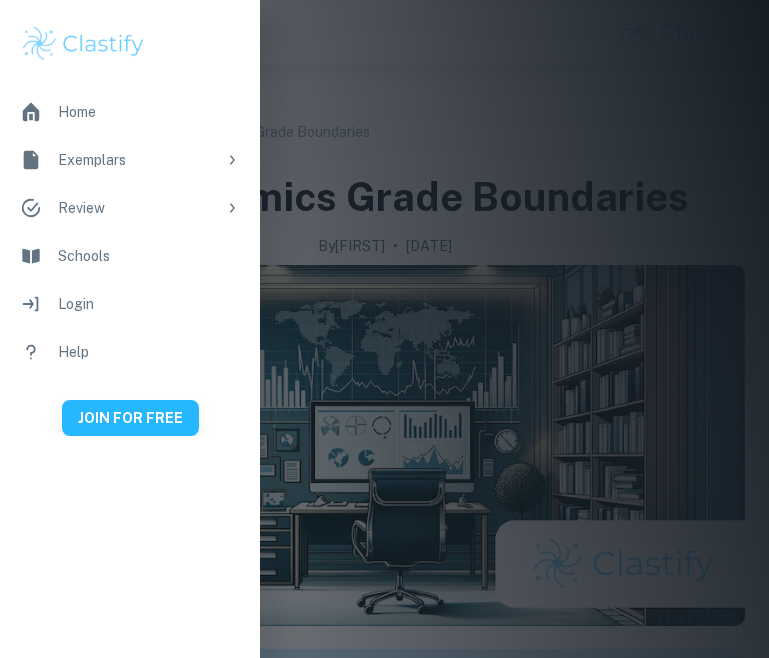 scroll, scrollTop: 0, scrollLeft: 0, axis: both 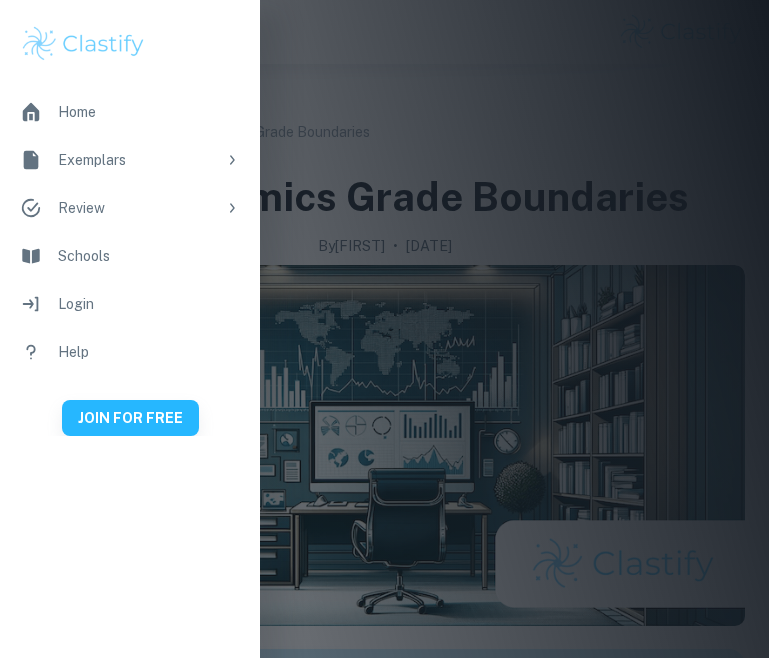 click at bounding box center [232, 160] 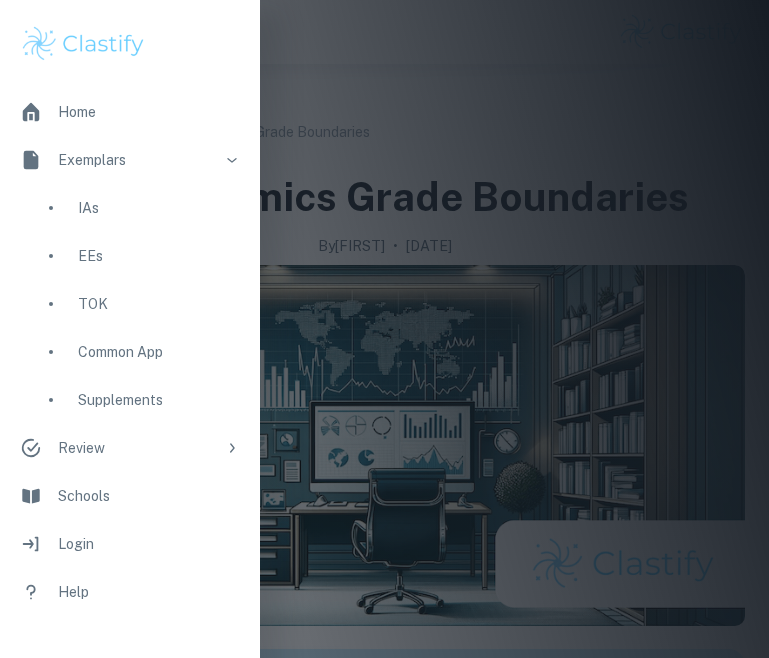 click on "IAs" at bounding box center [130, 208] 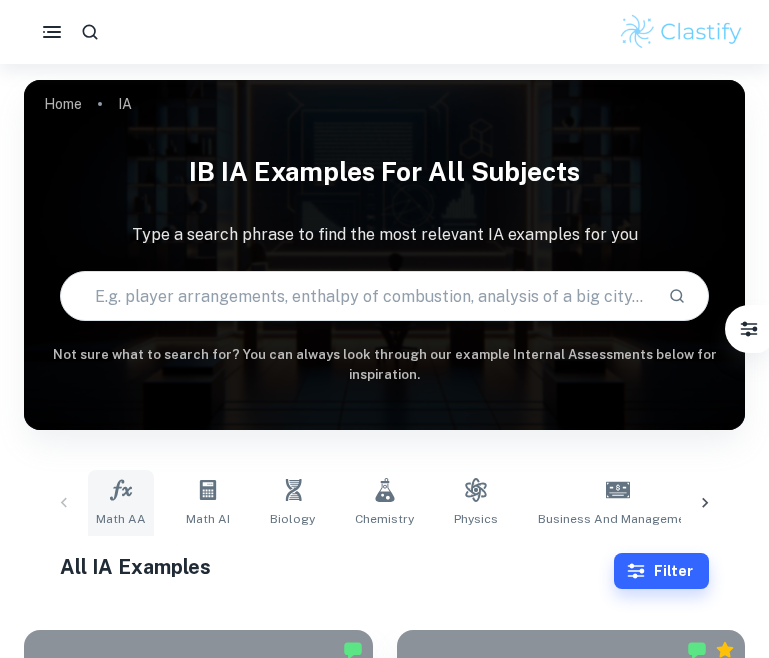 click on "Math AA" at bounding box center [121, 503] 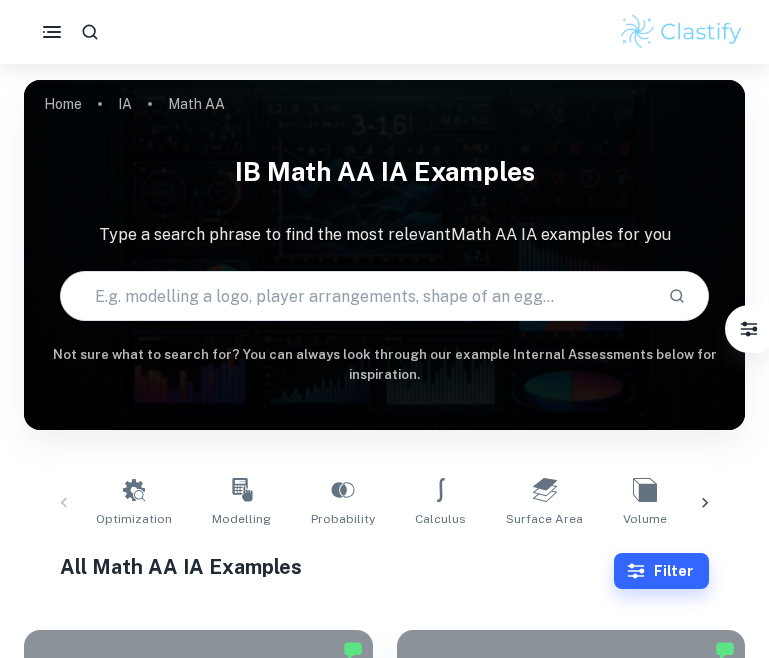 click at bounding box center (356, 296) 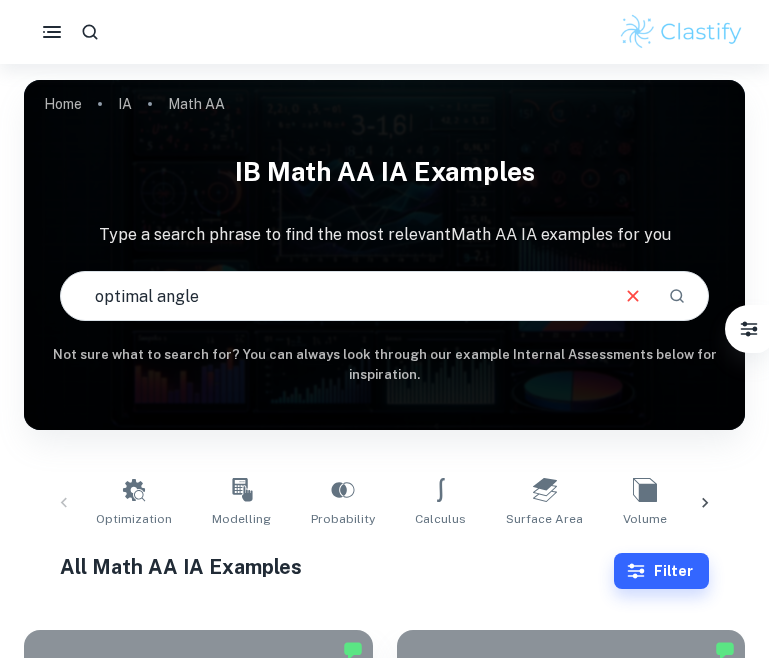 type on "optimal angle" 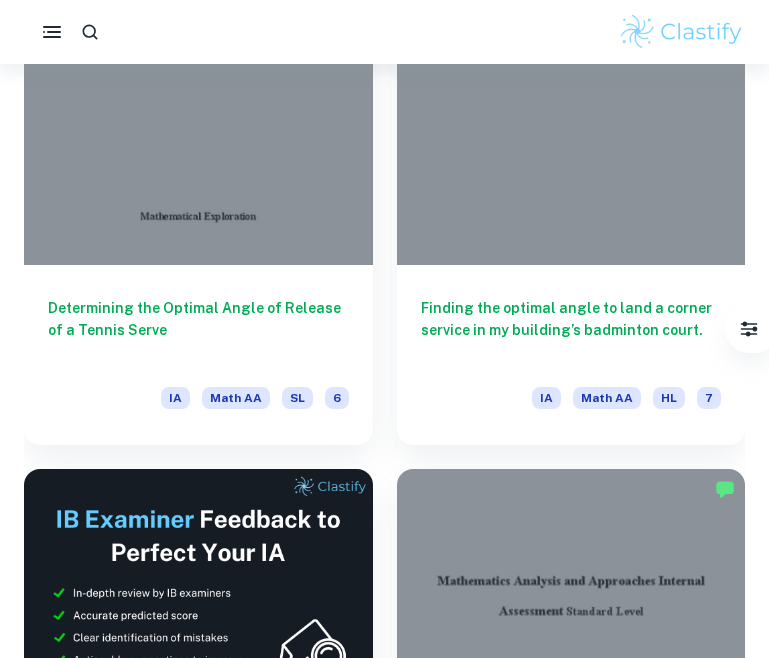 scroll, scrollTop: 628, scrollLeft: 0, axis: vertical 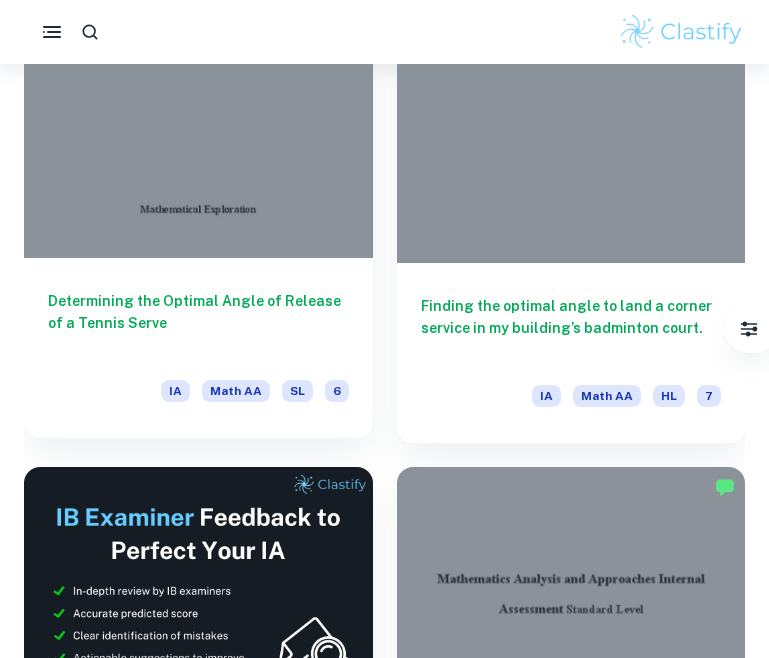 click on "Determining the Optimal Angle of Release of a Tennis Serve" at bounding box center [198, 323] 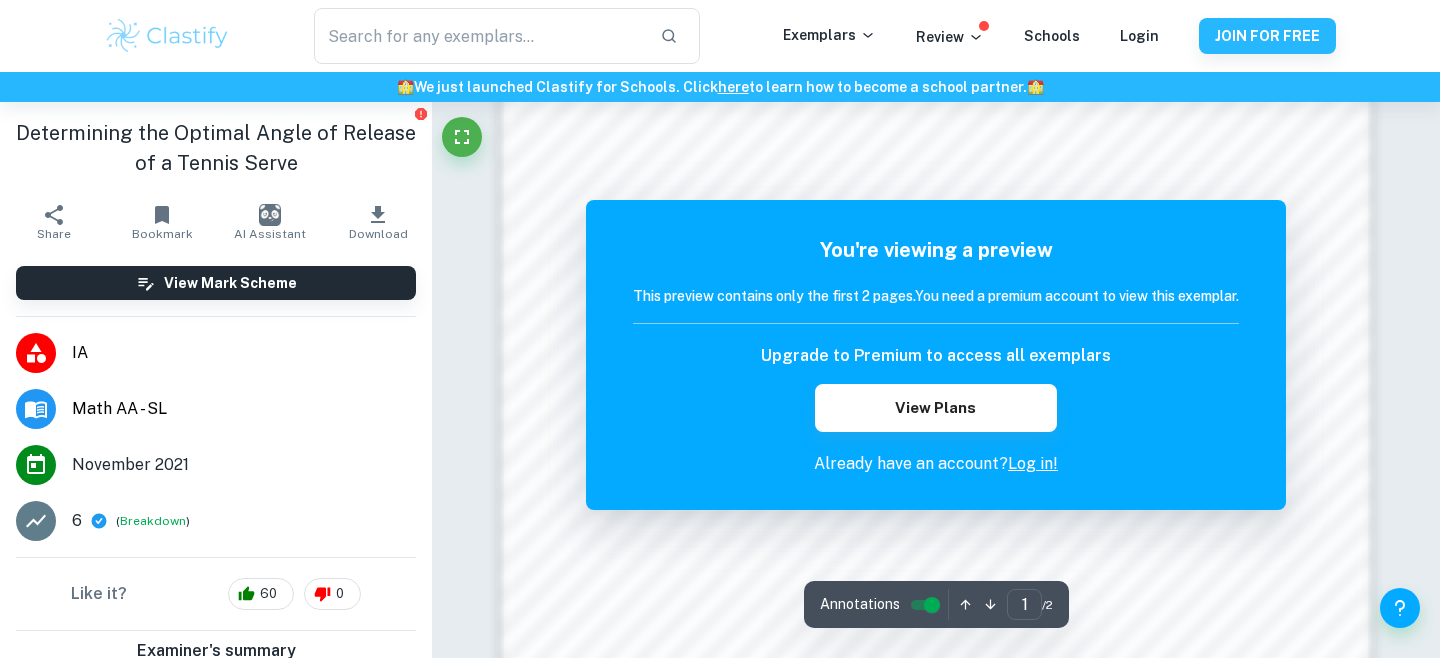 scroll, scrollTop: 2056, scrollLeft: 0, axis: vertical 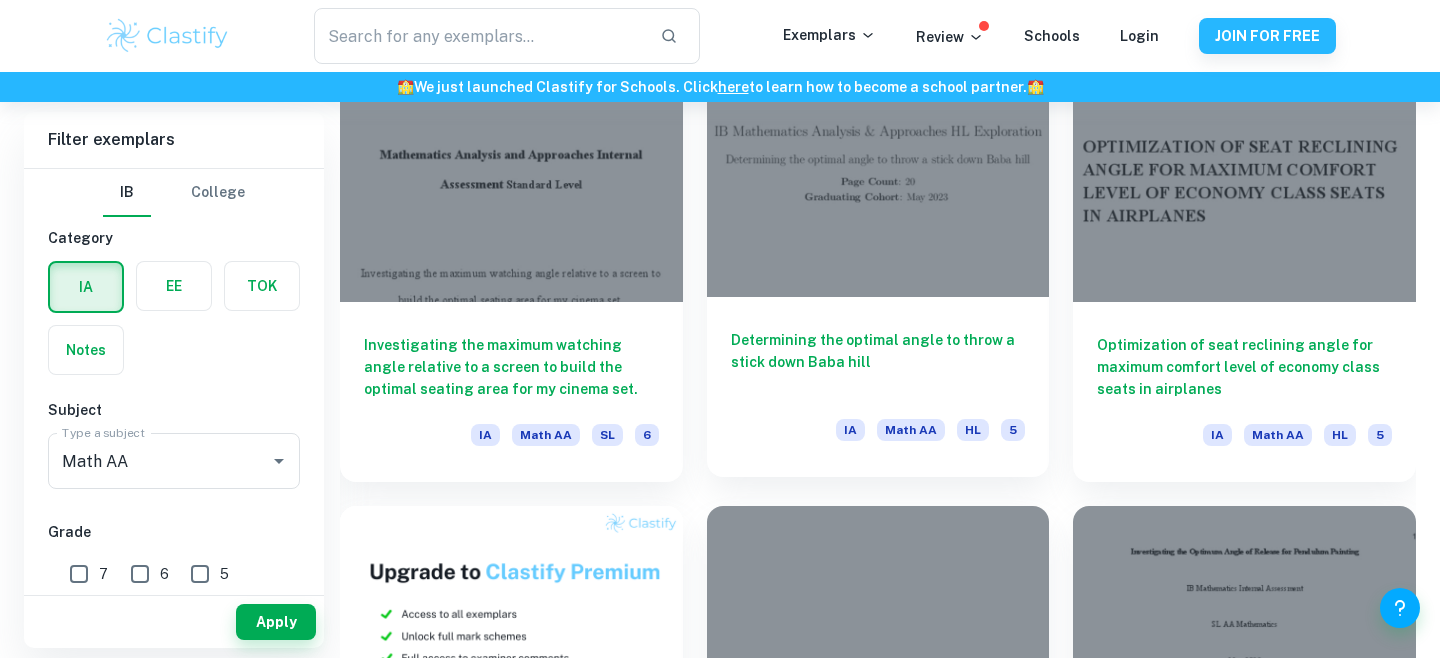 click on "Determining the optimal angle to throw a stick down Baba hill IA Math AA HL [NUMBER]" at bounding box center [878, 387] 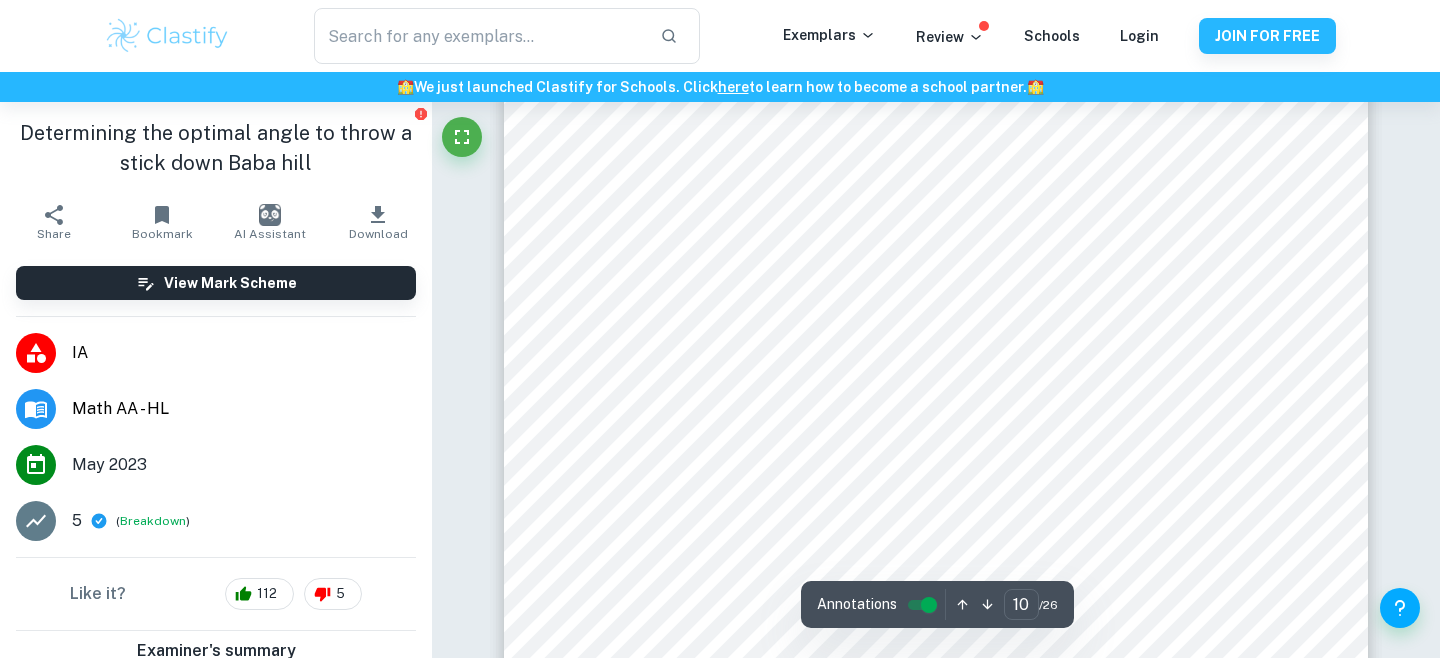 scroll, scrollTop: 11367, scrollLeft: 0, axis: vertical 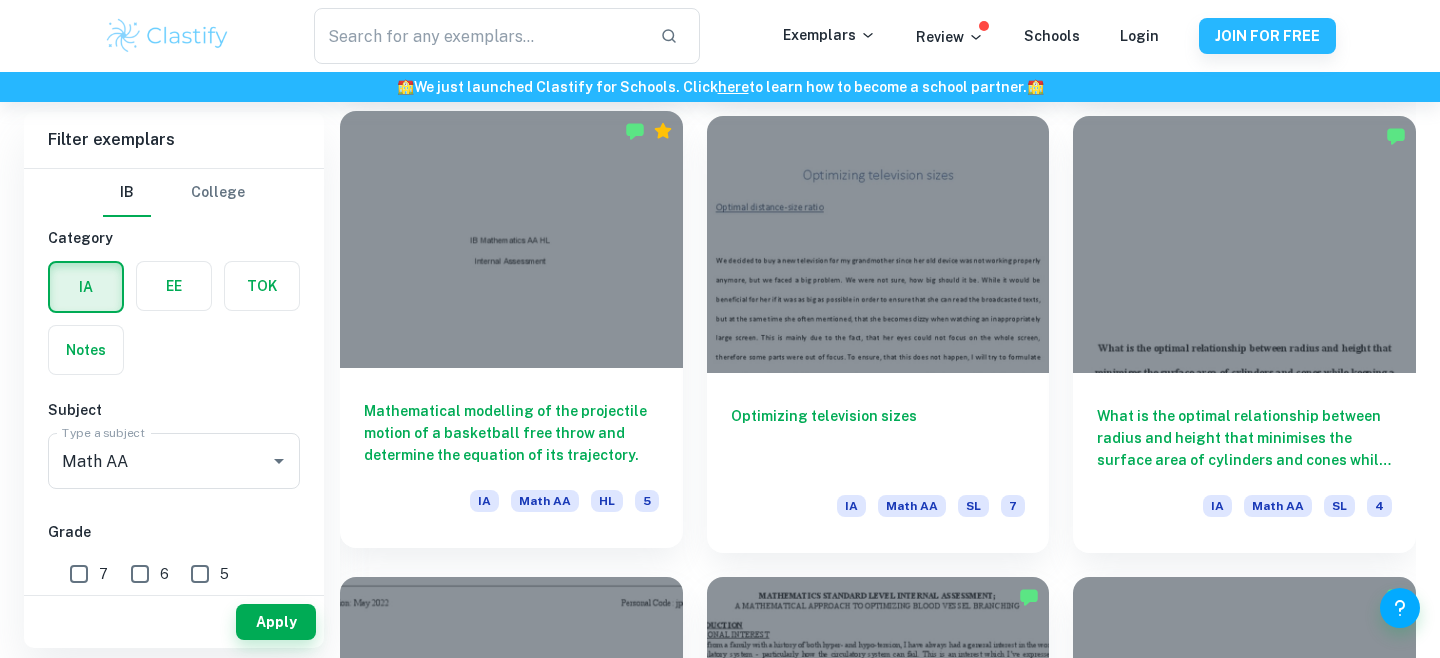 click at bounding box center (511, 239) 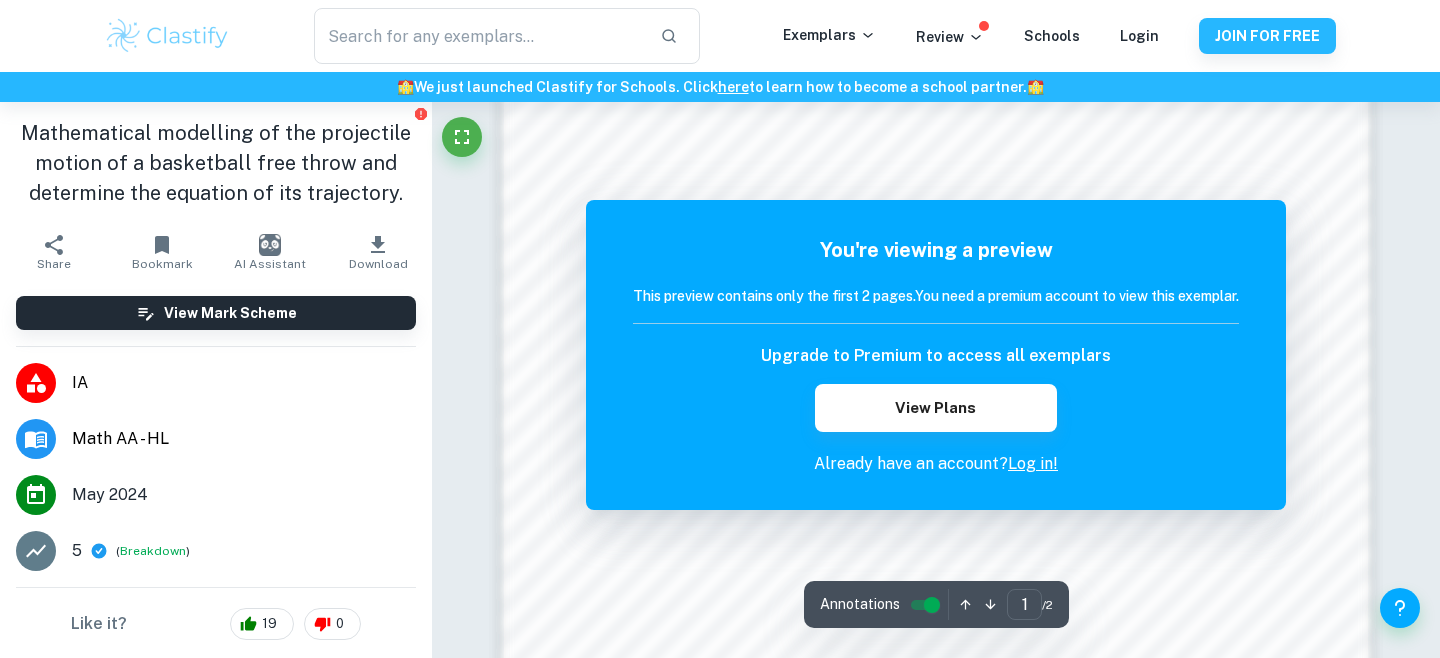 scroll, scrollTop: 2056, scrollLeft: 0, axis: vertical 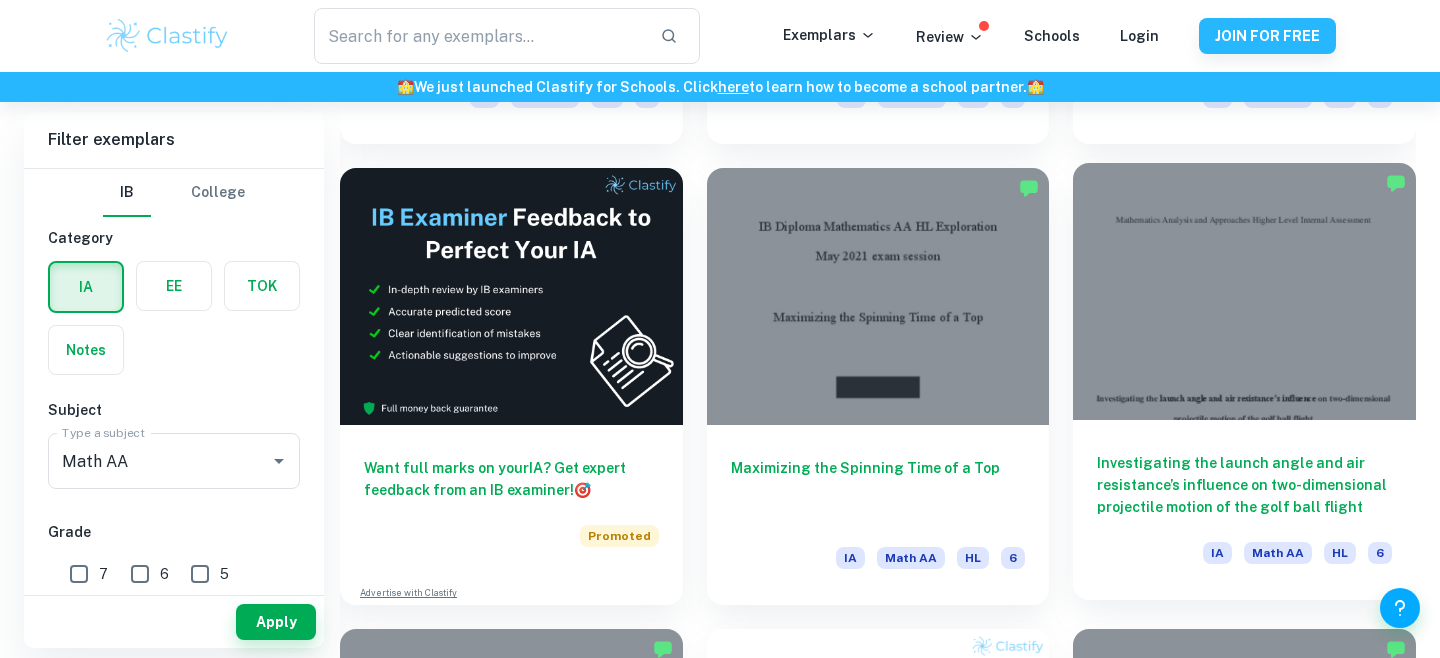 click at bounding box center [1244, 291] 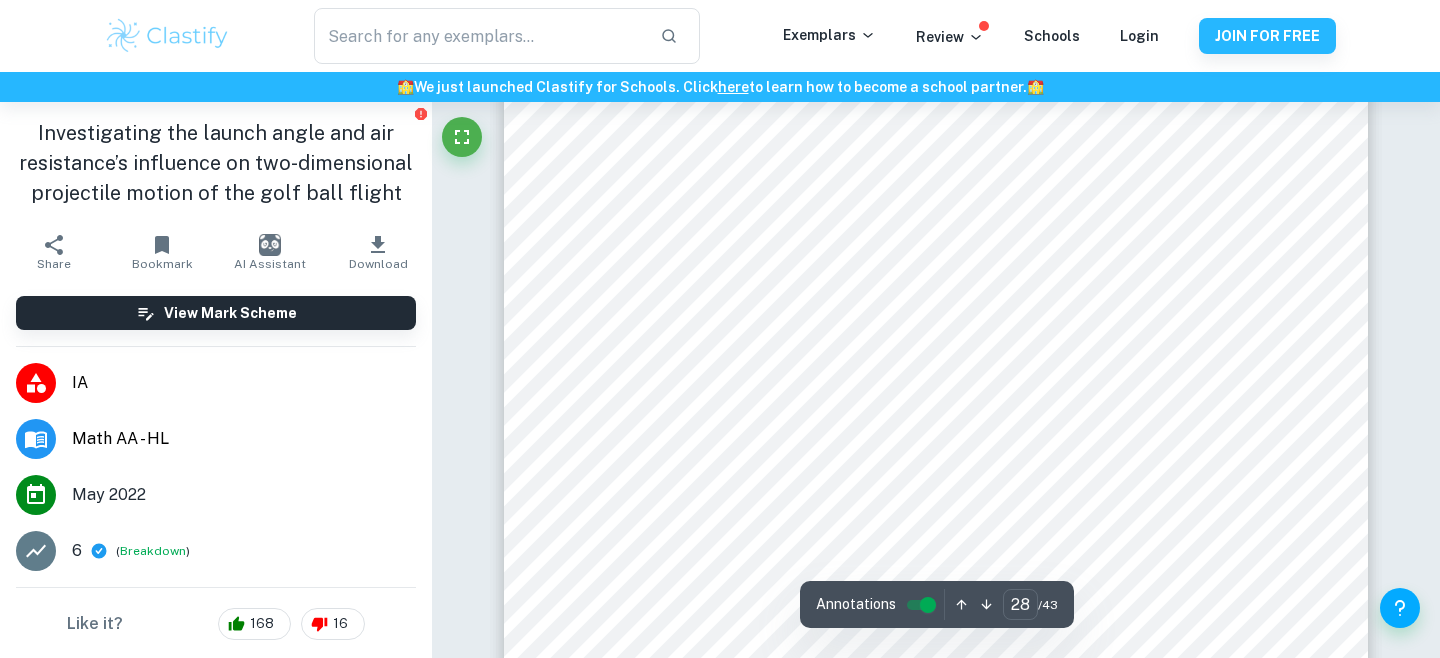 scroll, scrollTop: 34843, scrollLeft: 0, axis: vertical 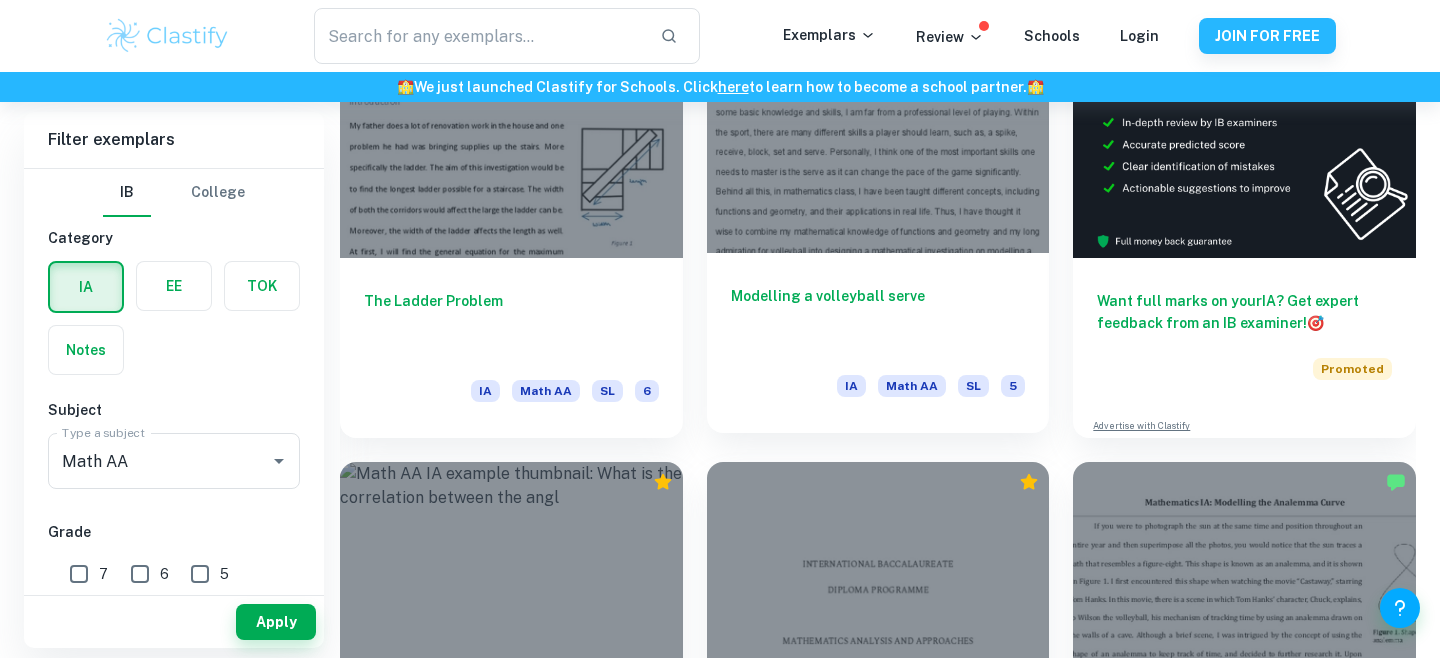 click on "Modelling a volleyball serve" at bounding box center [878, 318] 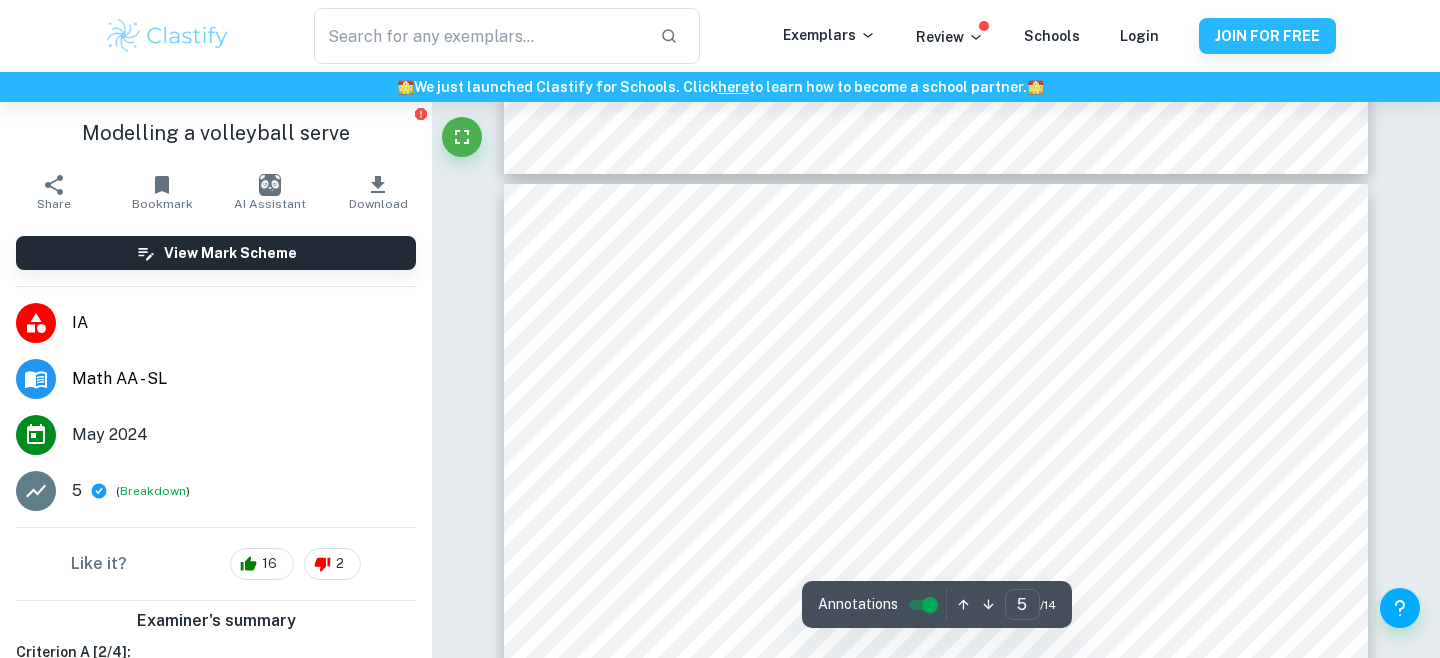 scroll, scrollTop: 5392, scrollLeft: 0, axis: vertical 